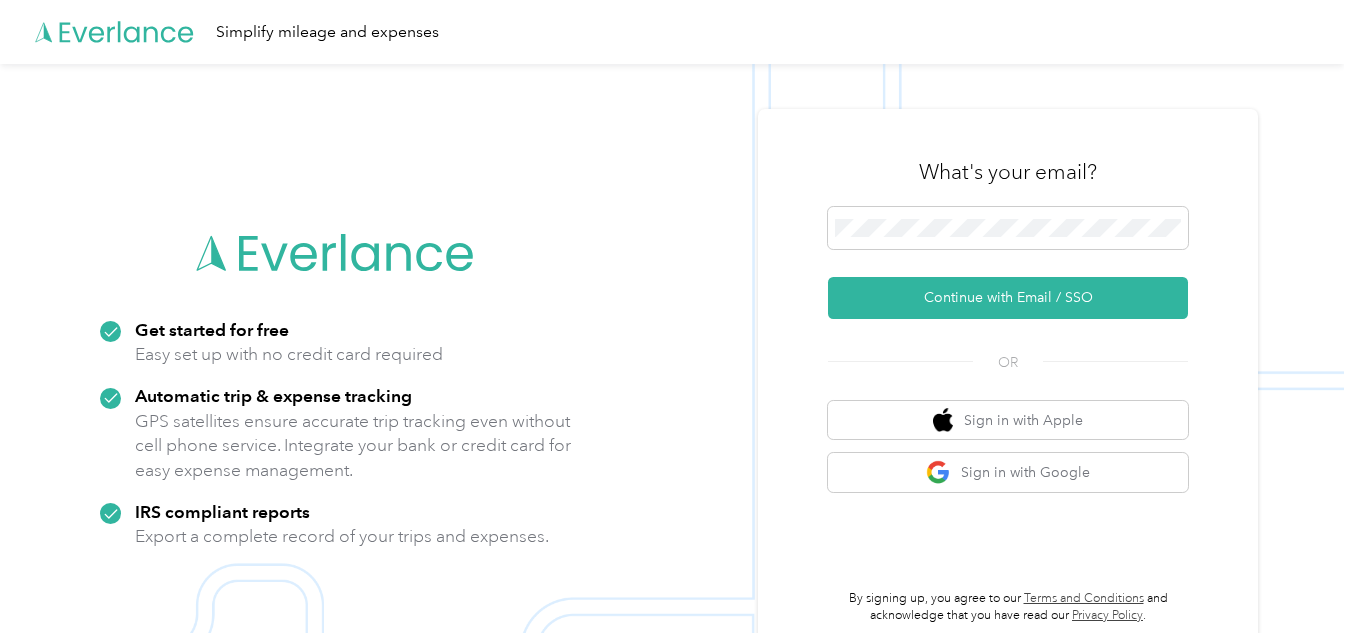 scroll, scrollTop: 0, scrollLeft: 0, axis: both 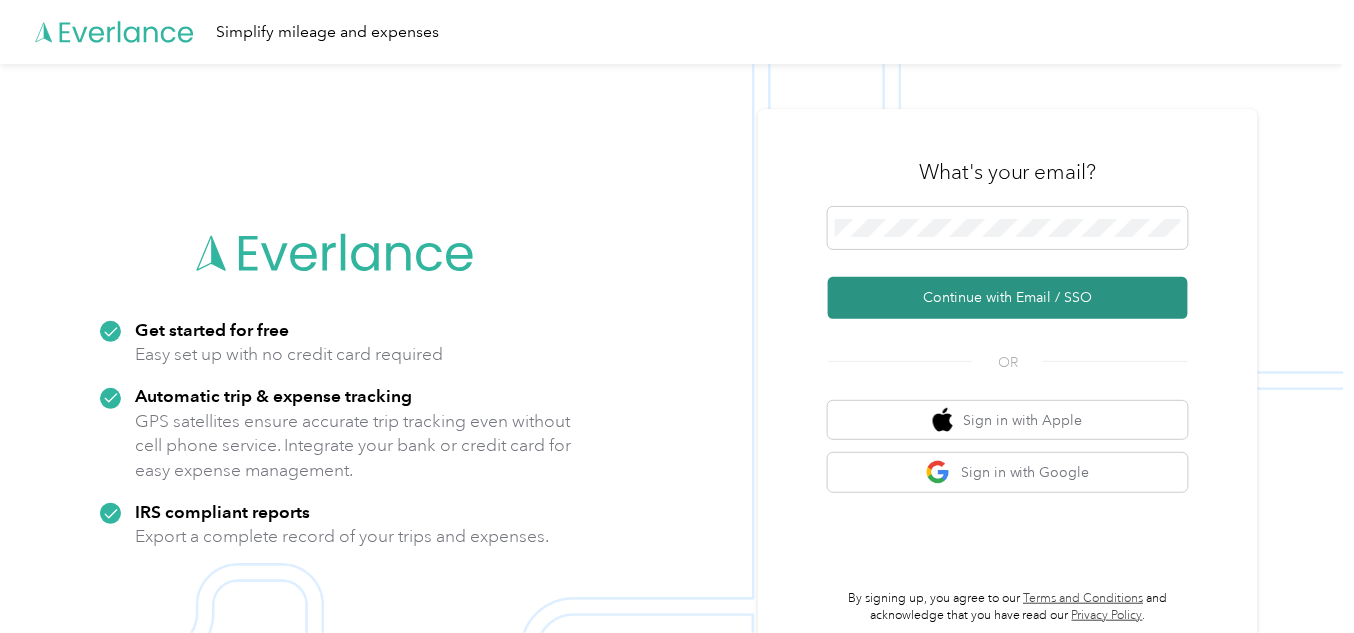 click on "Continue with Email / SSO" at bounding box center (1008, 298) 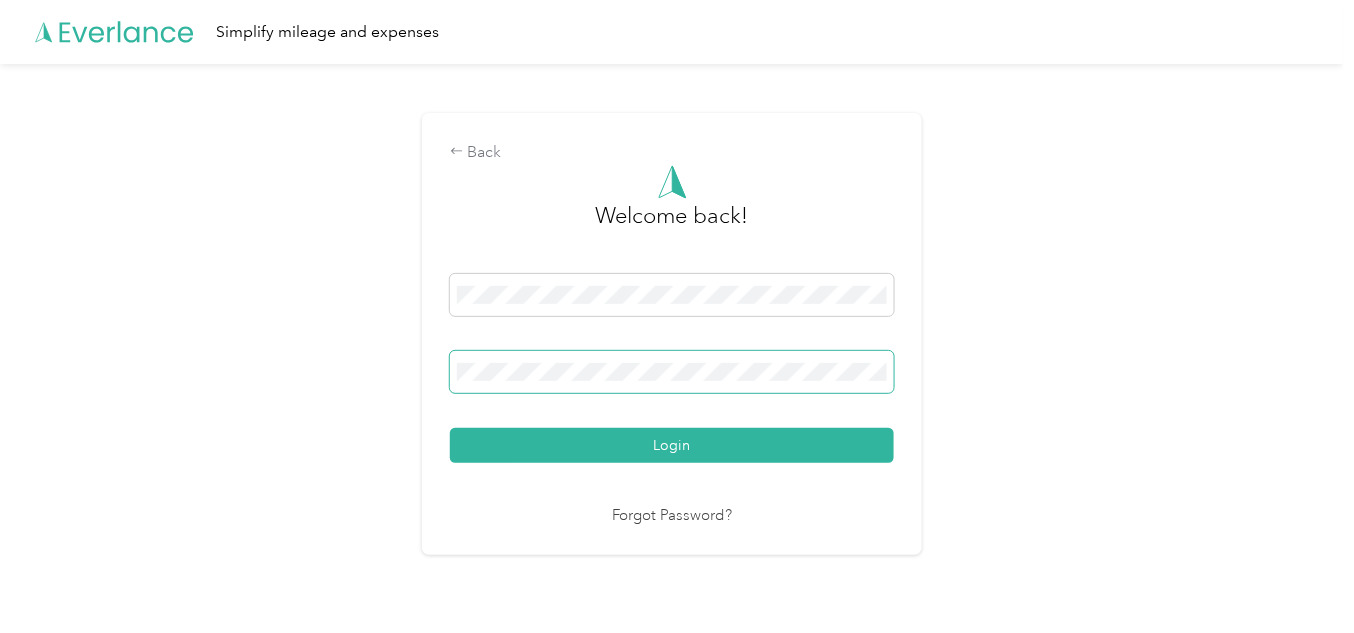 click at bounding box center (672, 372) 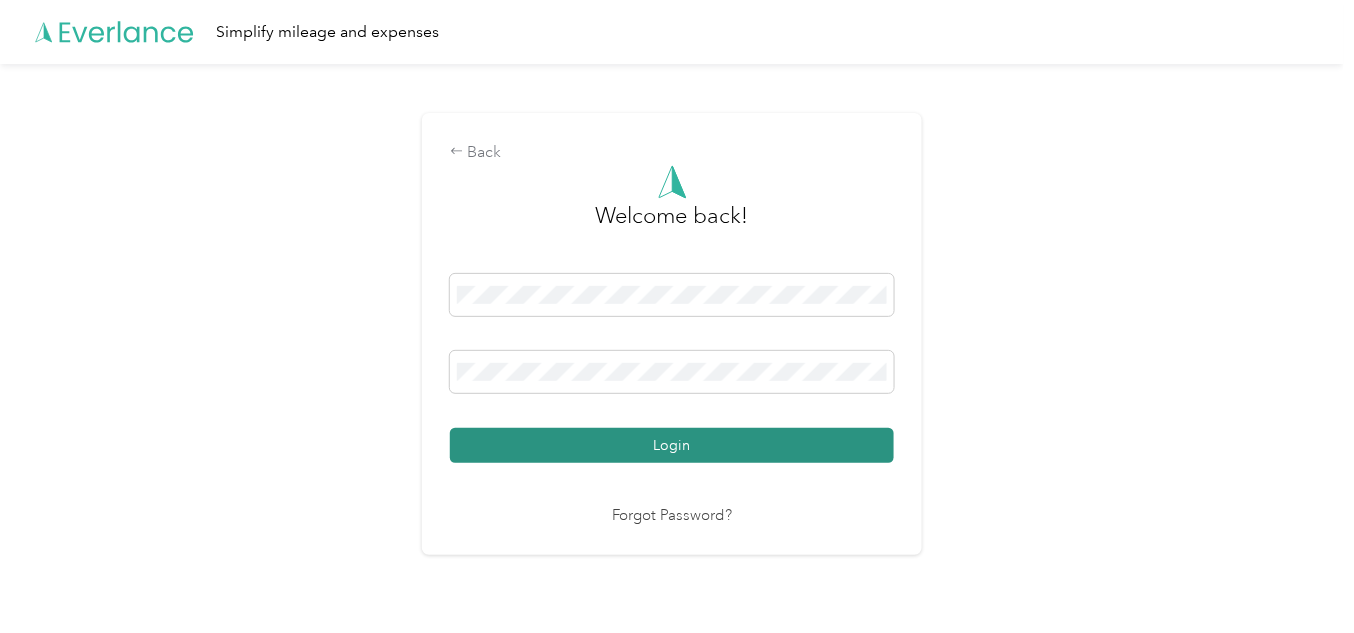 click on "Login" at bounding box center (672, 445) 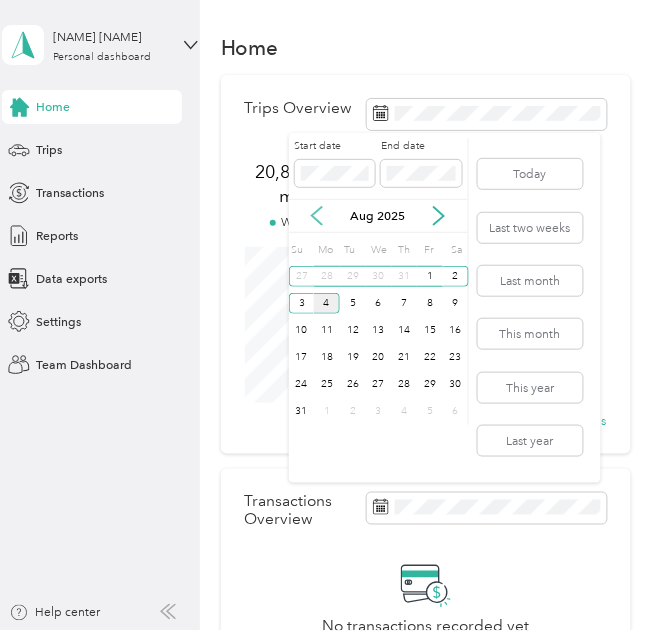click 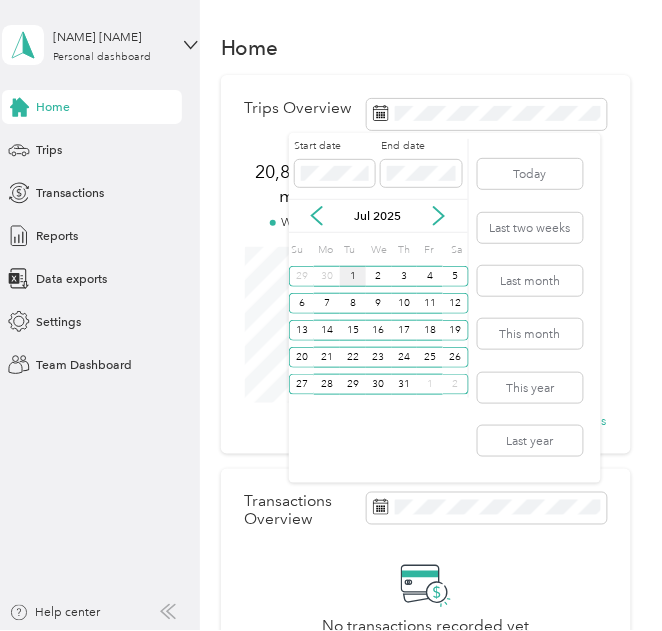 click on "1" at bounding box center [353, 276] 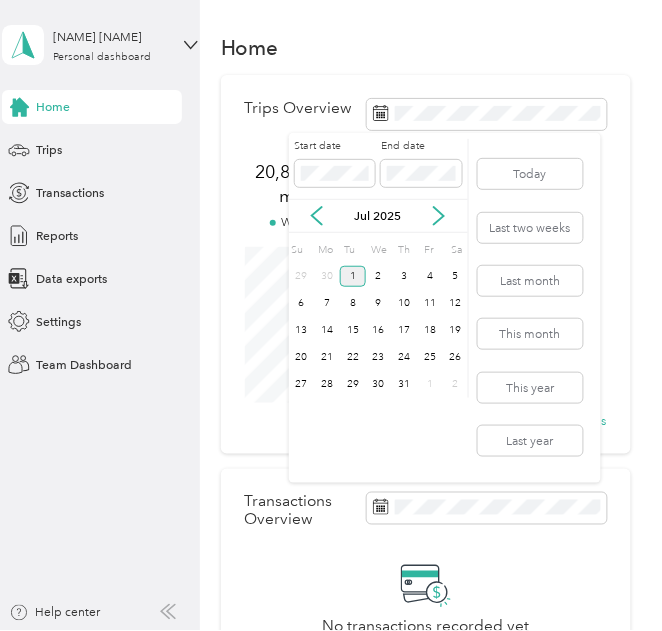 click on "1" at bounding box center (353, 276) 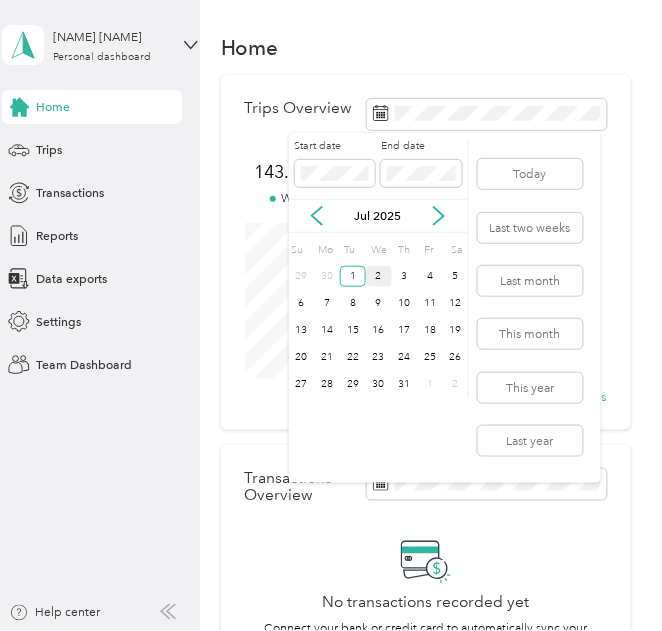 click on "2" at bounding box center (379, 276) 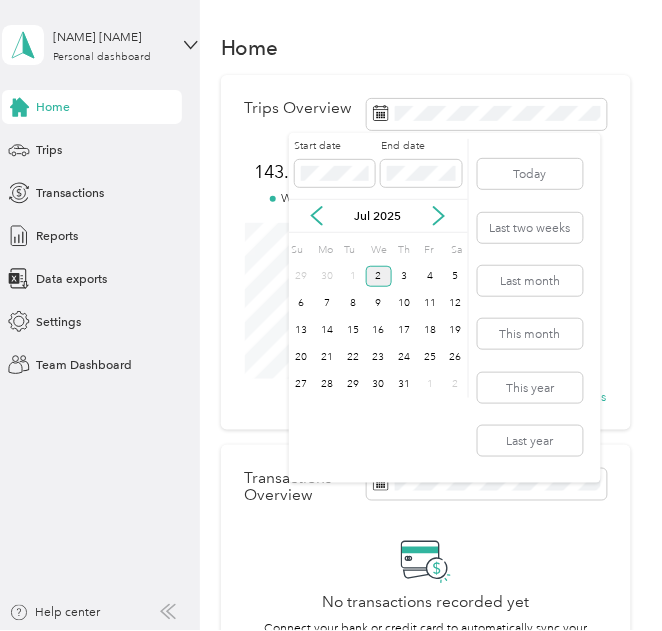 click on "2" at bounding box center [379, 276] 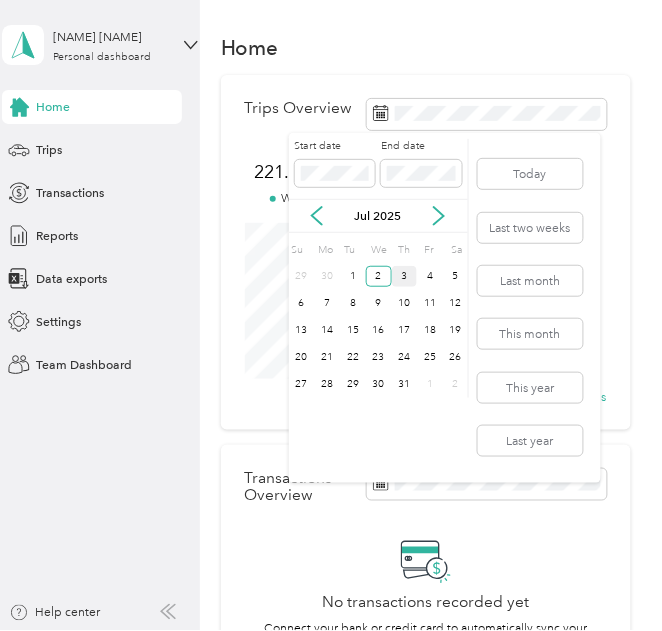 click on "3" at bounding box center (405, 276) 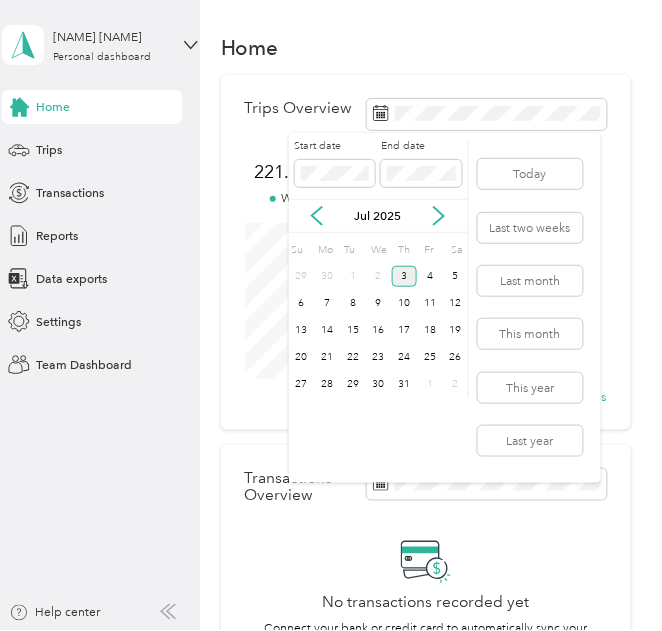 click on "3" at bounding box center (405, 276) 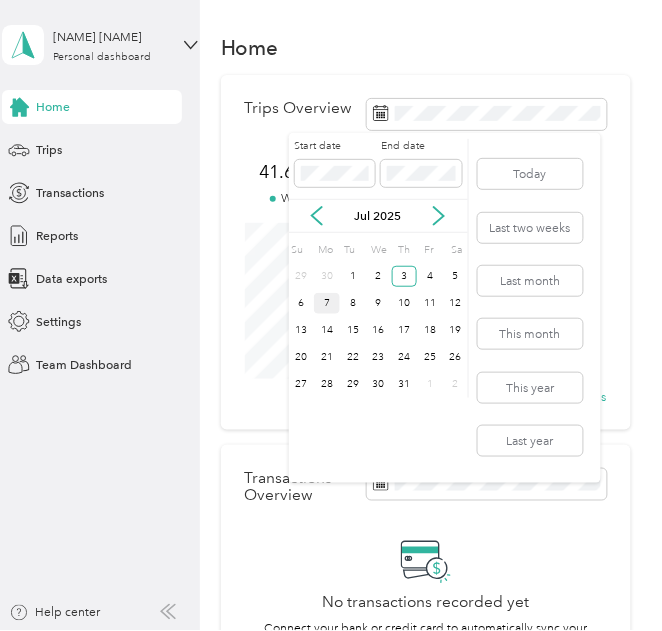 click on "7" at bounding box center [327, 303] 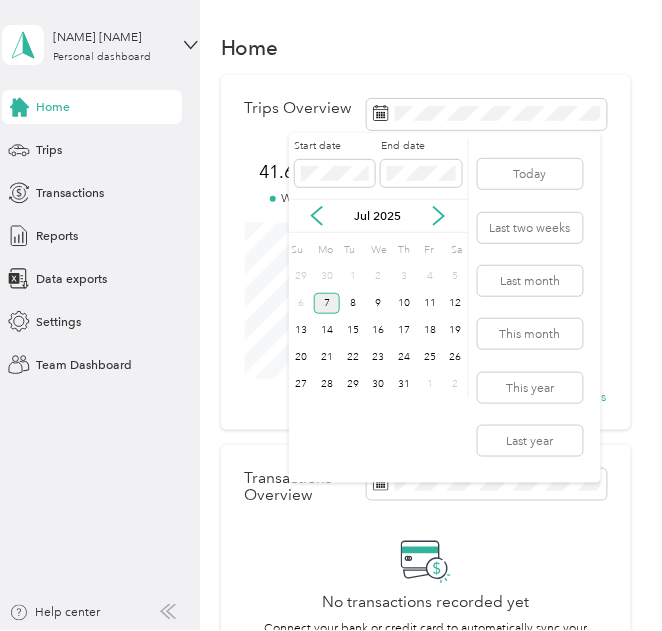 click on "7" at bounding box center [327, 303] 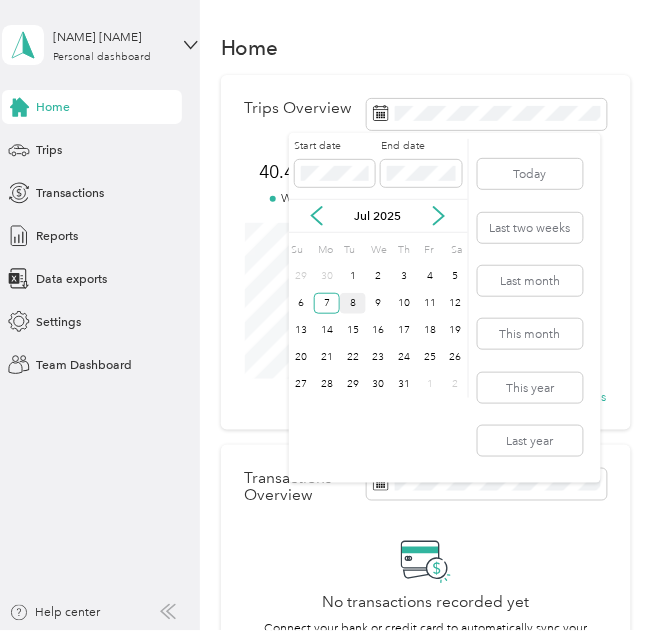 click on "8" at bounding box center (353, 303) 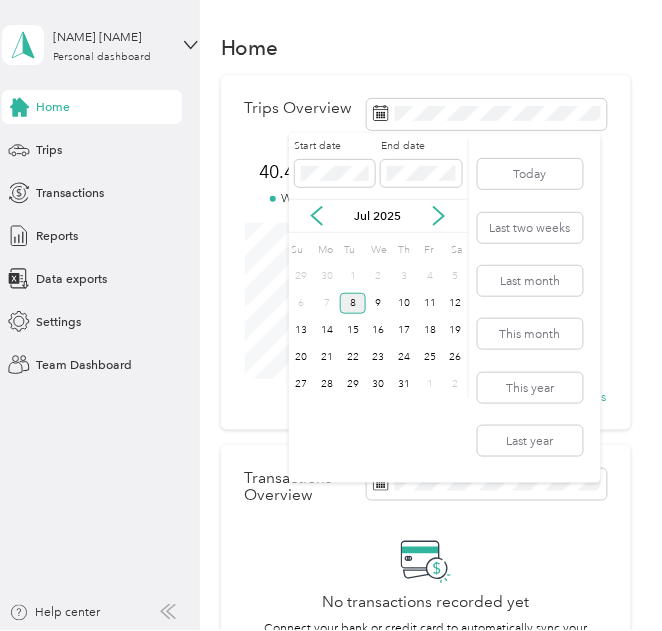 click on "8" at bounding box center (353, 303) 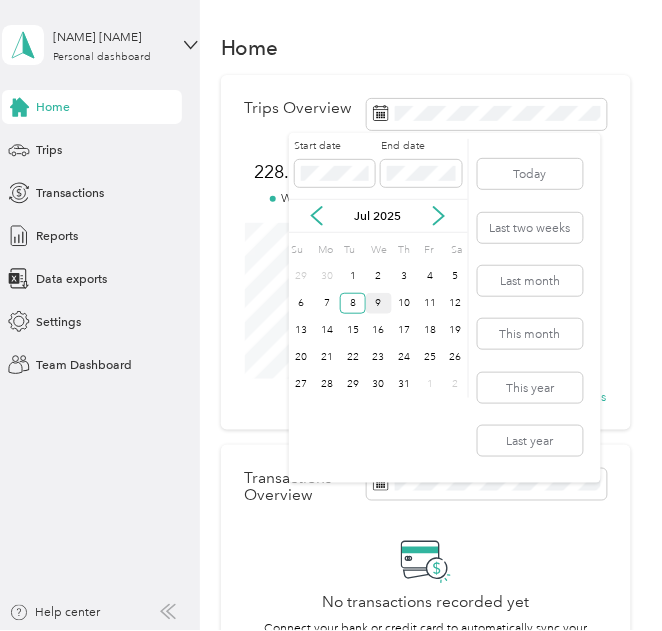 click on "9" at bounding box center (379, 303) 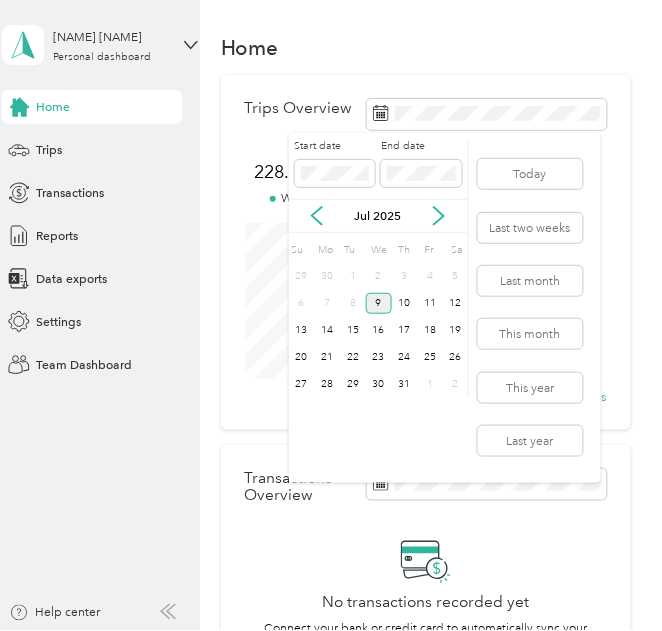 click on "9" at bounding box center (379, 303) 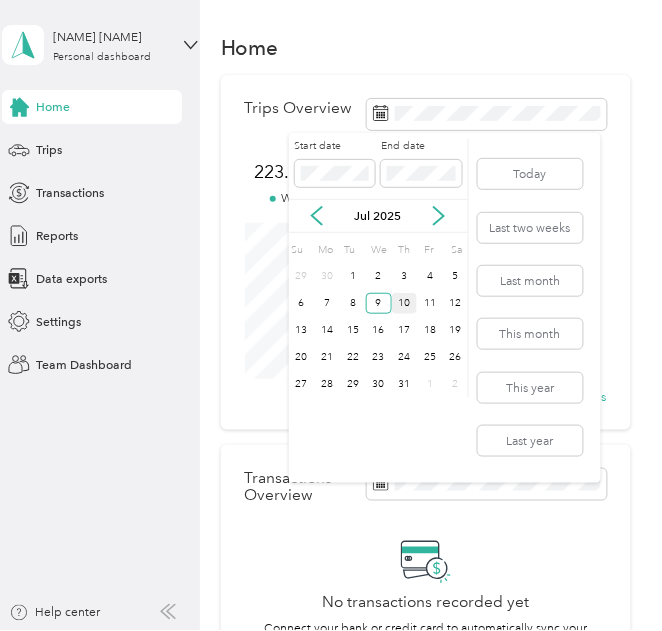 click on "10" at bounding box center [405, 303] 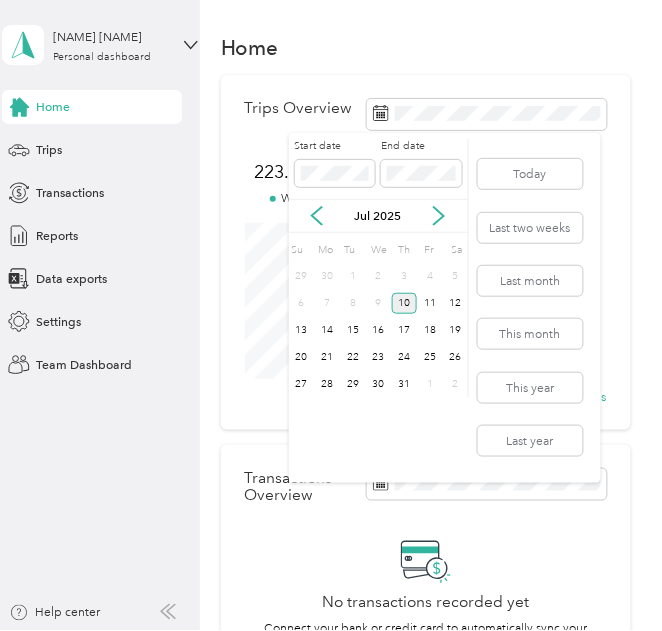 click on "10" at bounding box center (405, 303) 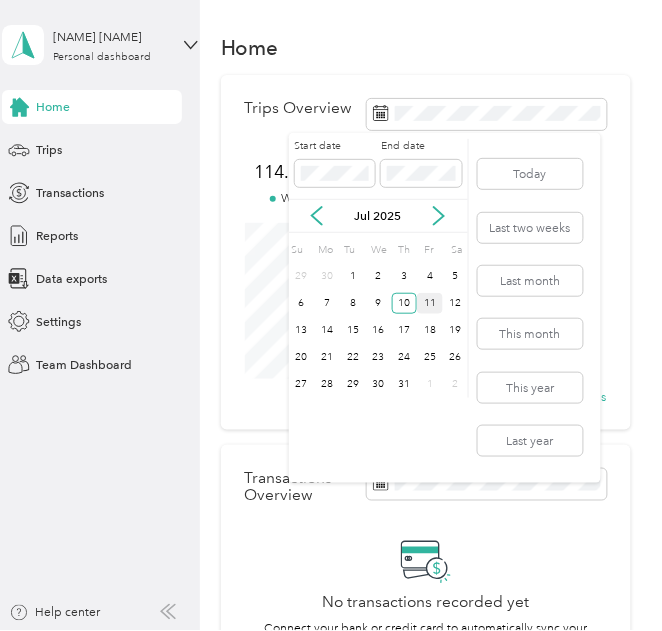 click on "11" at bounding box center [430, 303] 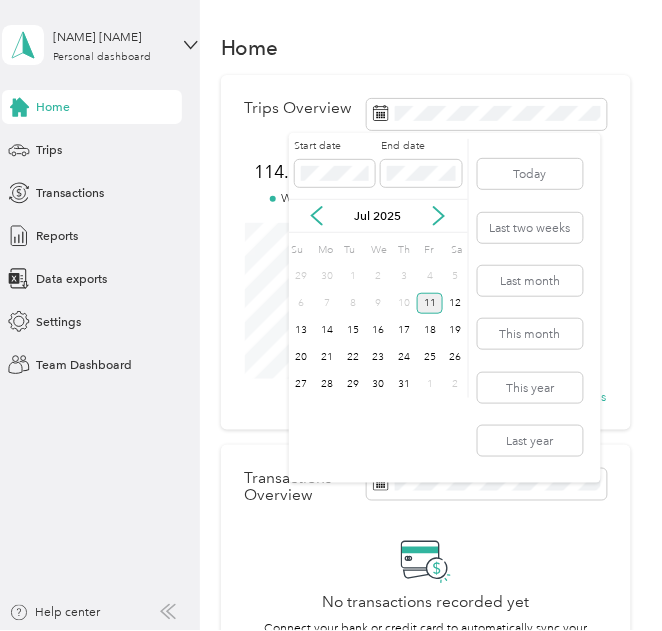 click on "11" at bounding box center (430, 303) 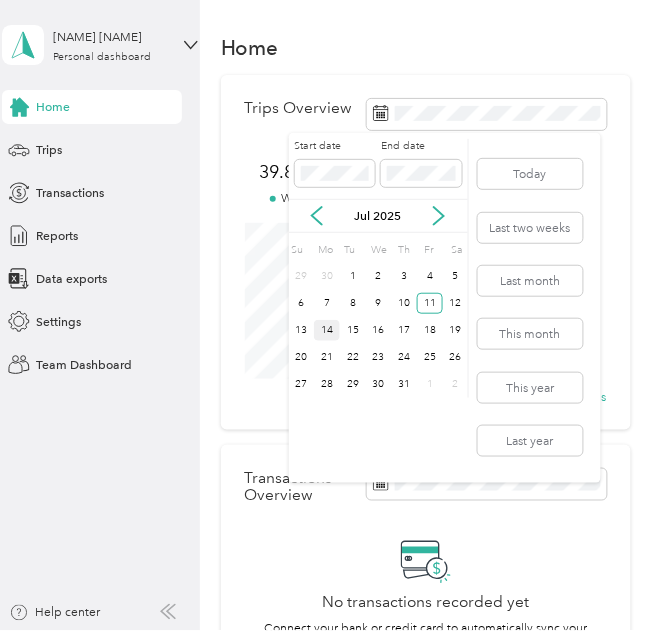 click on "14" at bounding box center (327, 330) 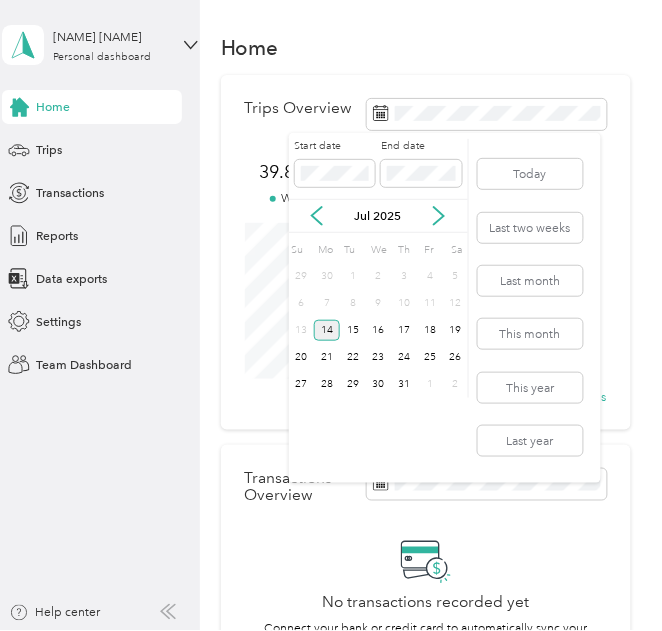 click on "14" at bounding box center (327, 330) 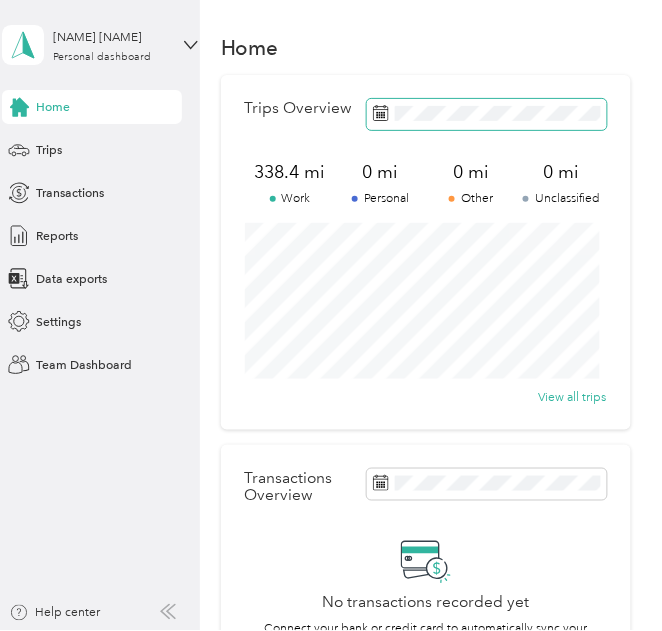 click at bounding box center (487, 114) 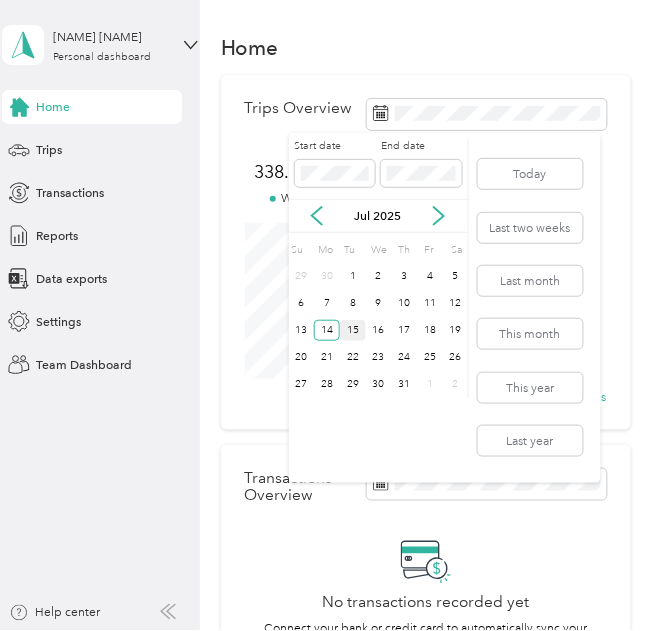 click on "15" at bounding box center [353, 330] 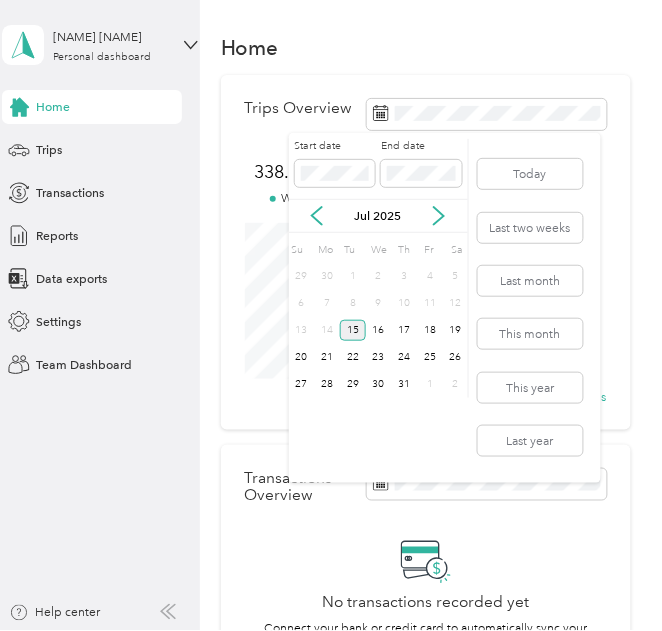 click on "15" at bounding box center [353, 330] 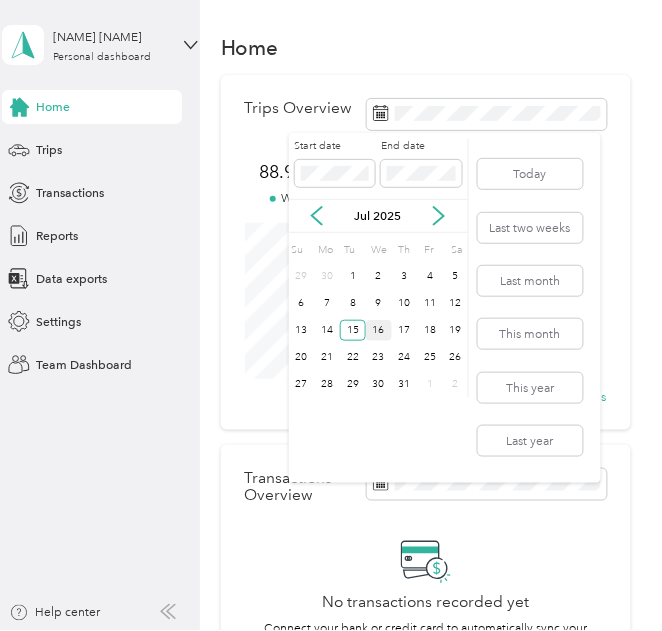 click on "16" at bounding box center (379, 330) 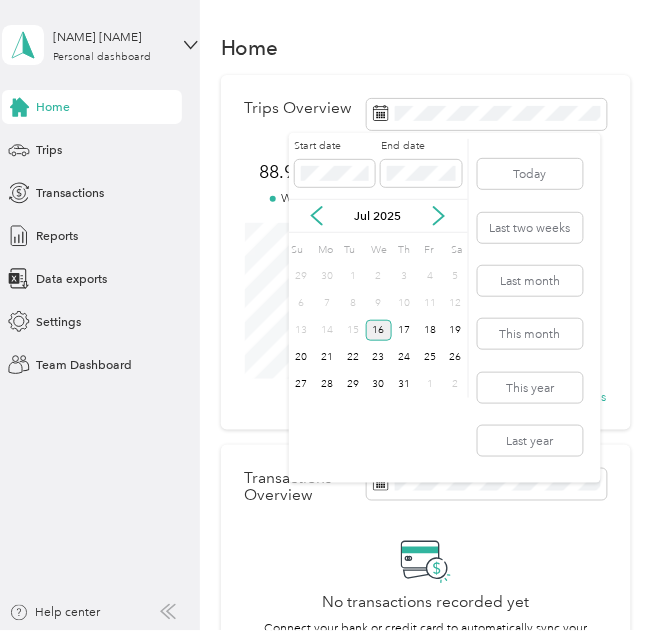 click on "16" at bounding box center (379, 330) 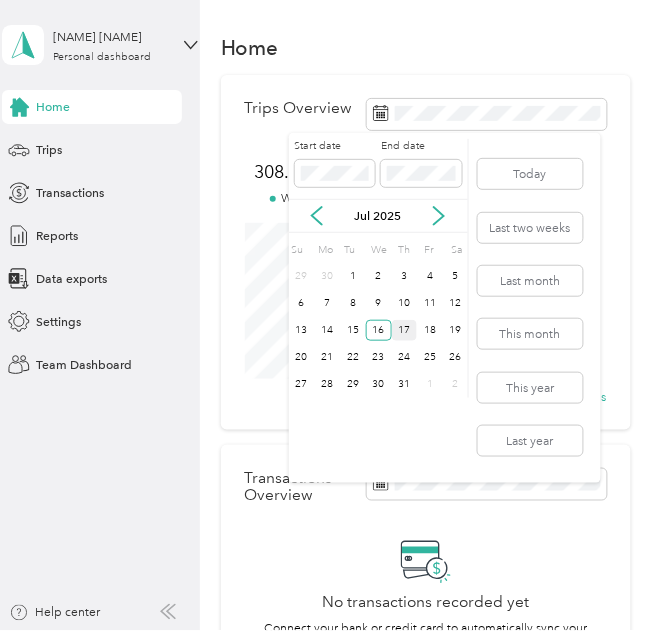 click on "17" at bounding box center [405, 330] 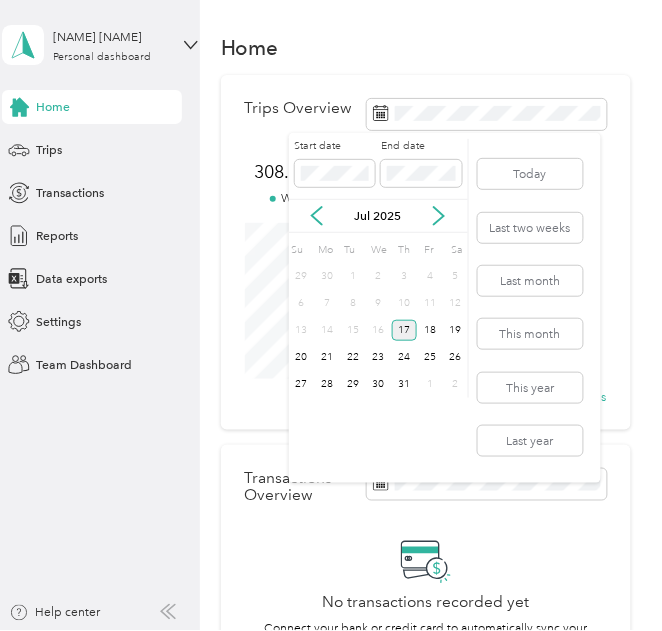 click on "17" at bounding box center [405, 330] 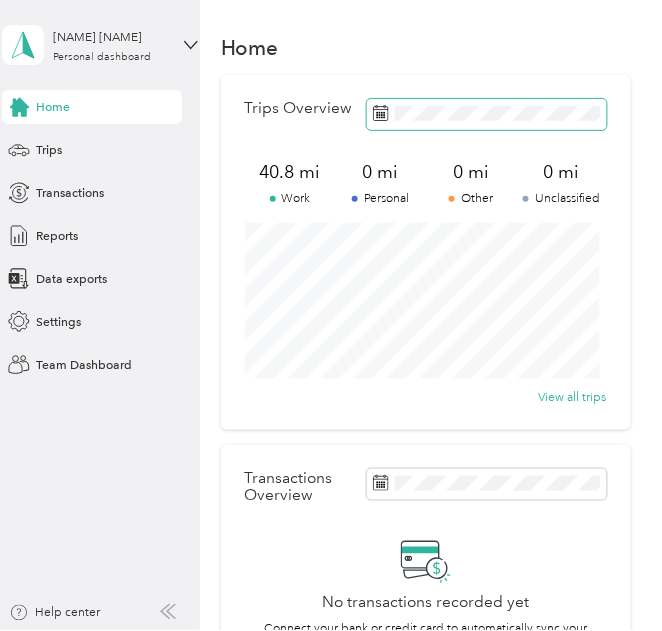 click at bounding box center [487, 114] 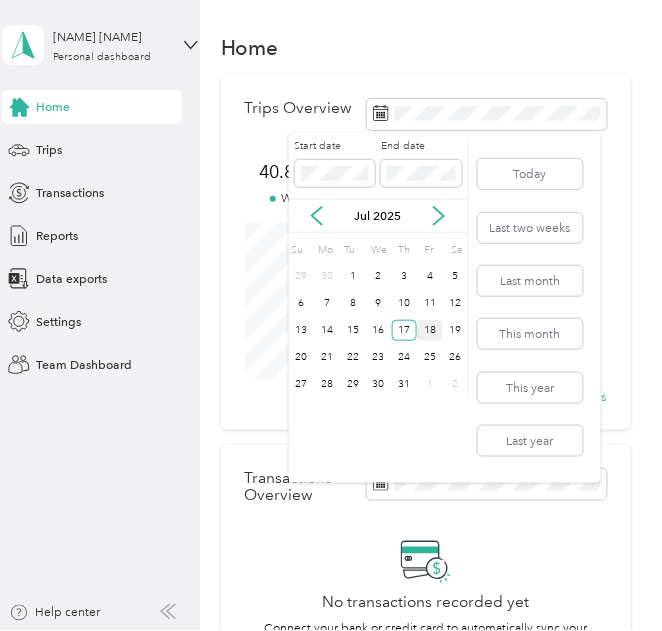 click on "18" at bounding box center [430, 330] 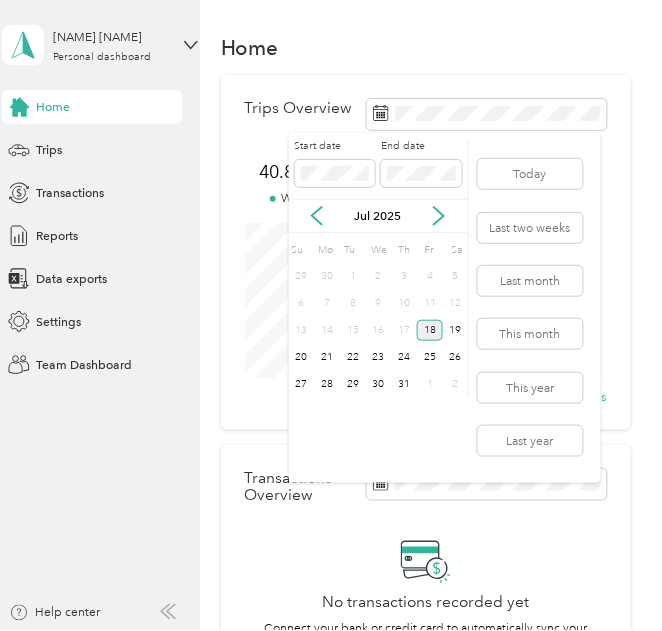 click on "18" at bounding box center (430, 330) 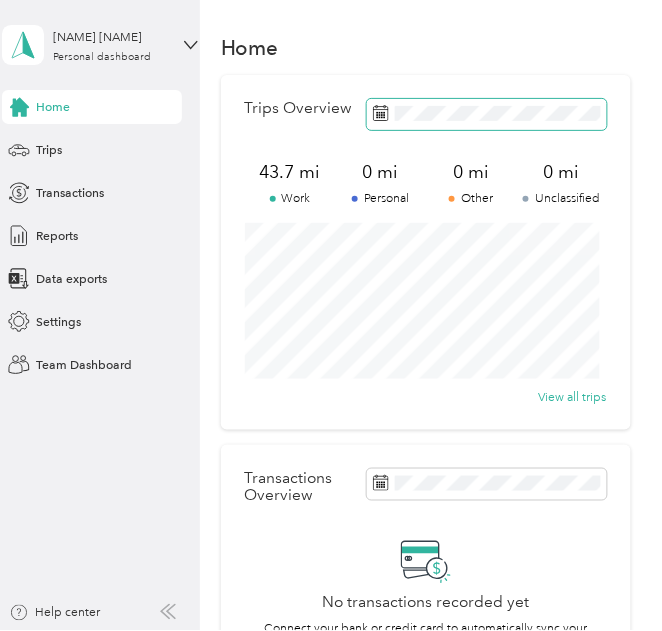 click at bounding box center (487, 114) 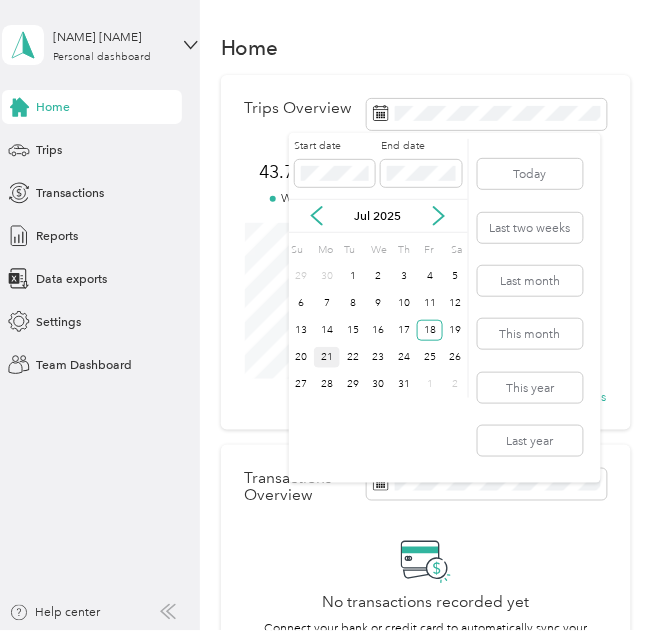 click on "21" at bounding box center [327, 357] 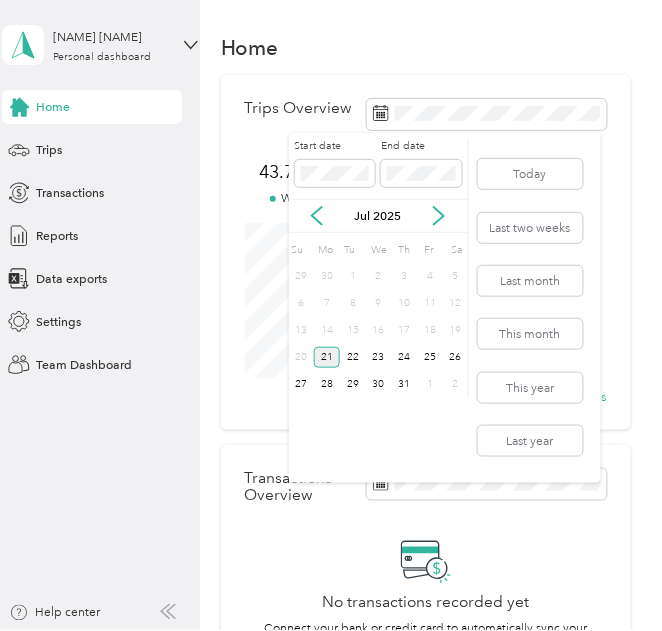 click on "21" at bounding box center [327, 357] 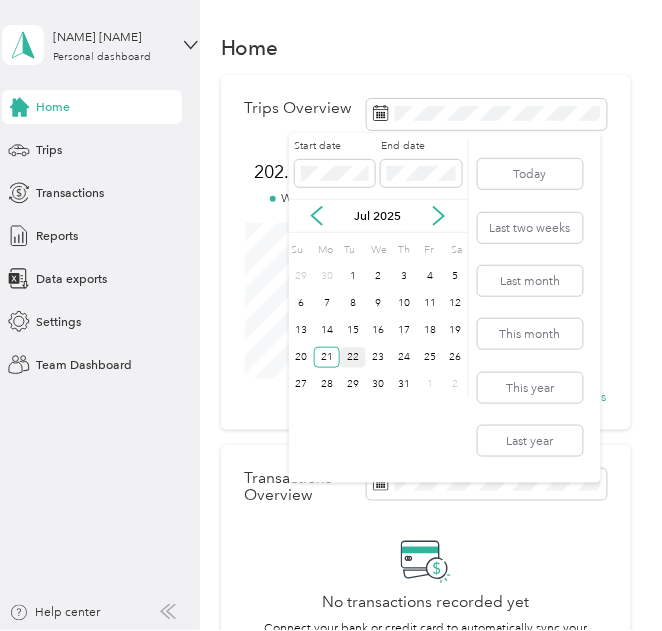 click on "22" at bounding box center [353, 357] 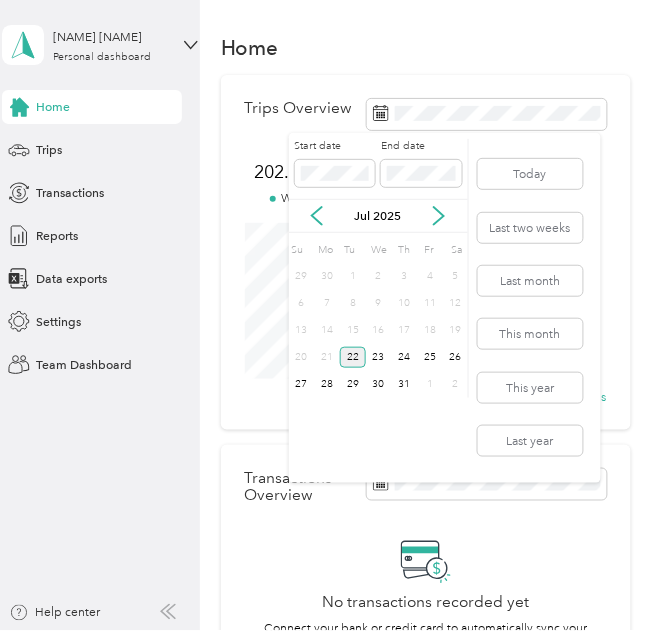 click on "22" at bounding box center [353, 357] 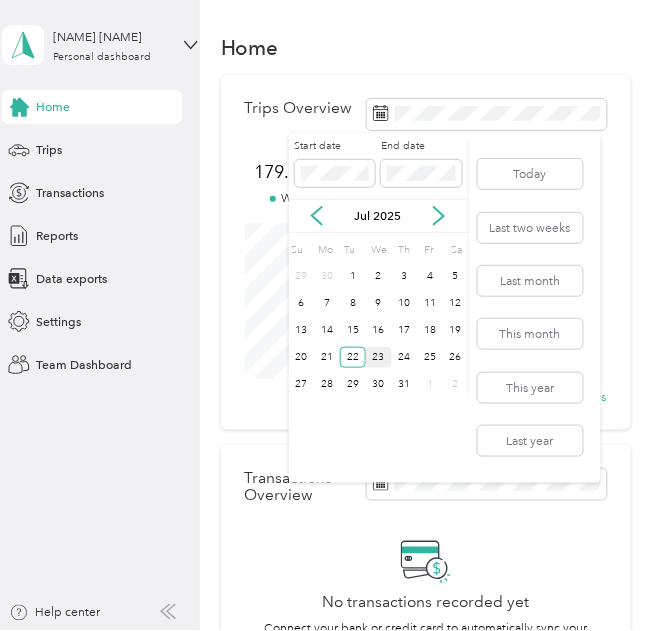 click on "23" at bounding box center [379, 357] 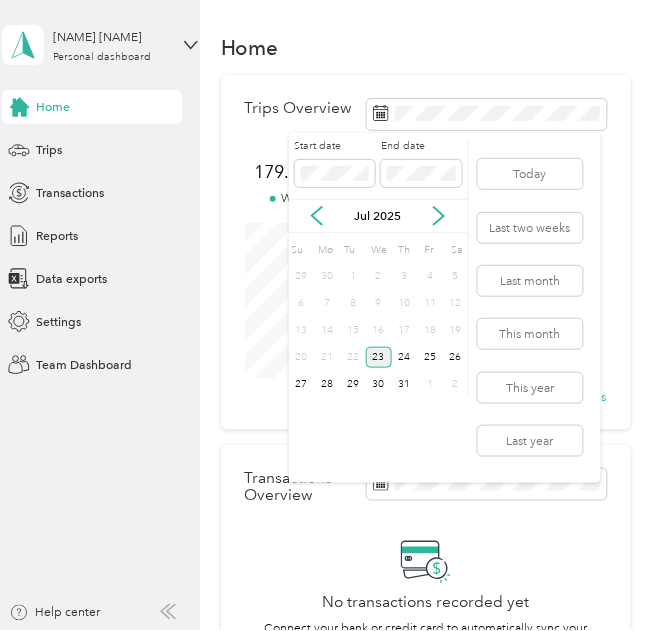 click on "23" at bounding box center [379, 357] 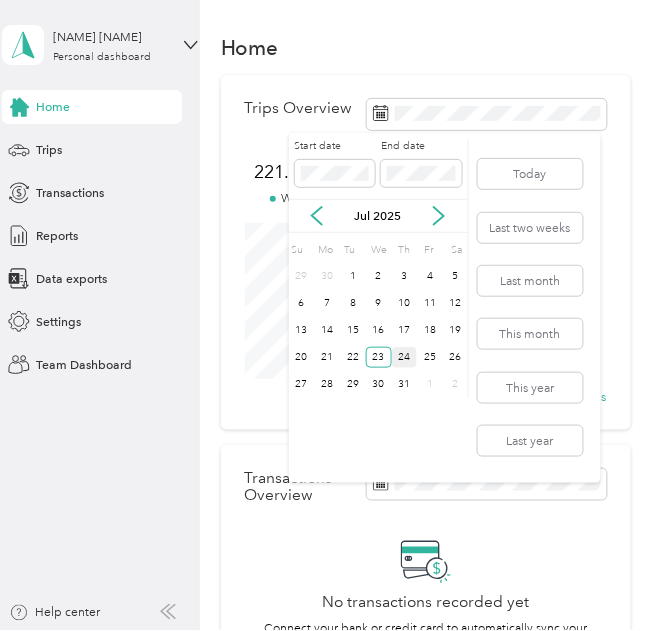 click on "24" at bounding box center (405, 357) 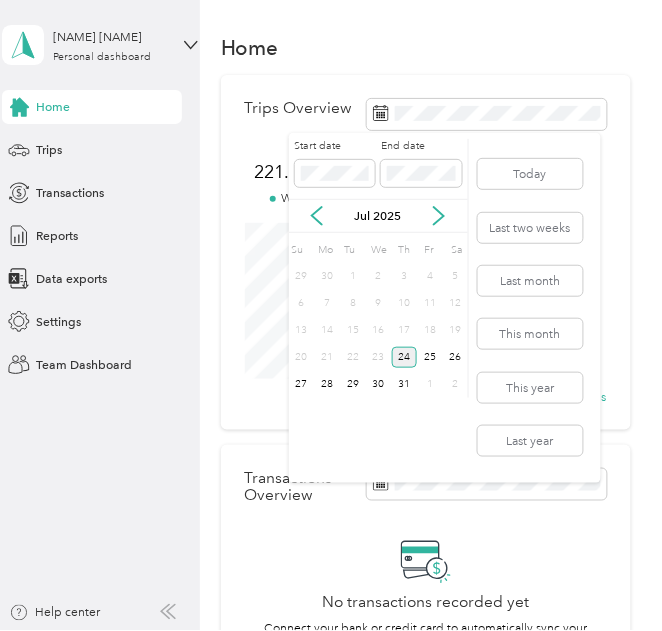 click on "24" at bounding box center (405, 357) 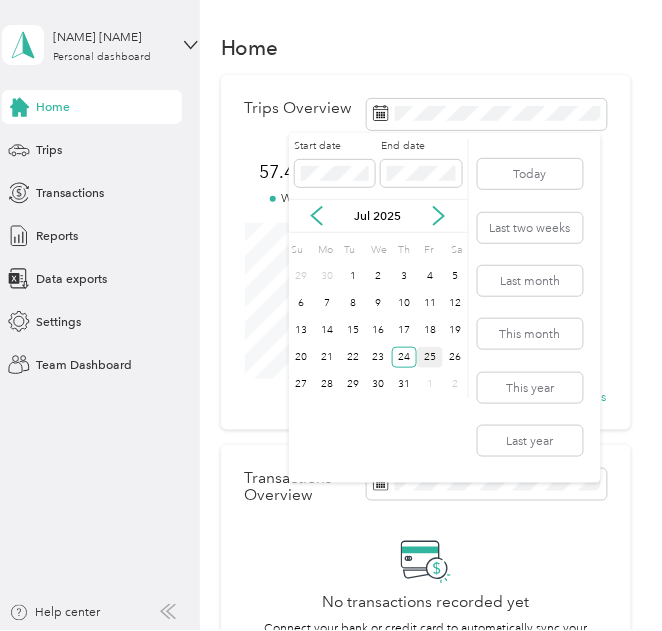 click on "25" at bounding box center (430, 357) 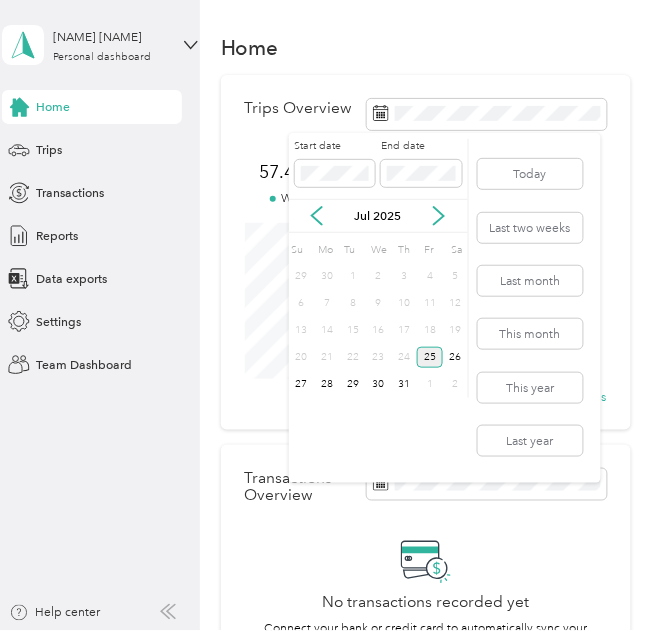 click on "25" at bounding box center [430, 357] 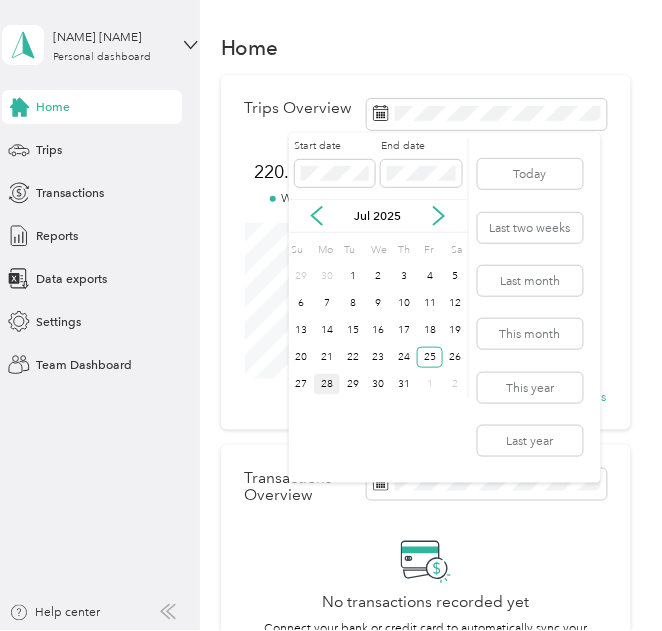 click on "28" at bounding box center (327, 384) 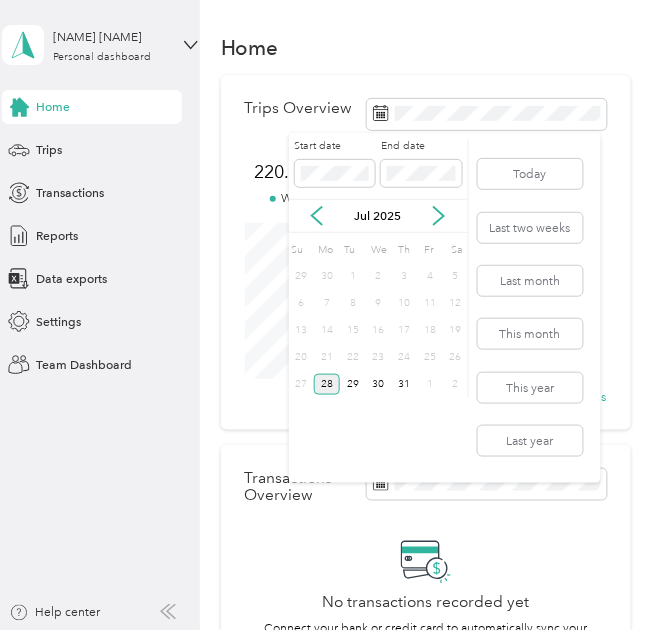 click on "28" at bounding box center (327, 384) 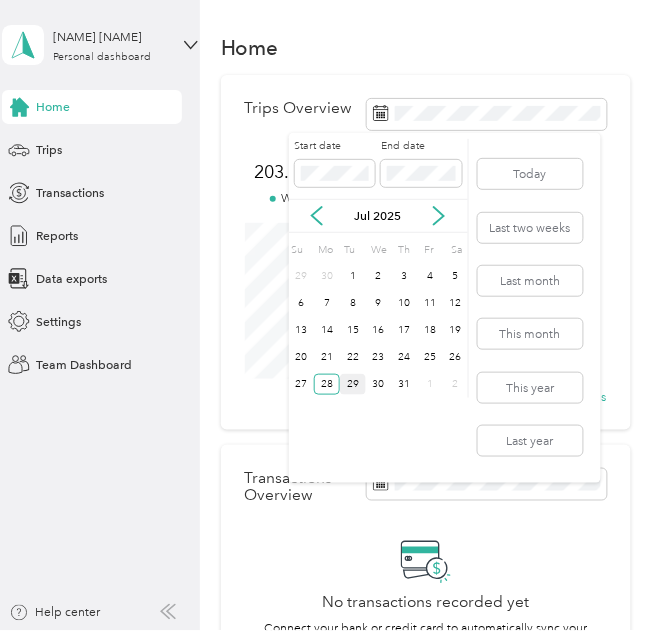 click on "29" at bounding box center [353, 384] 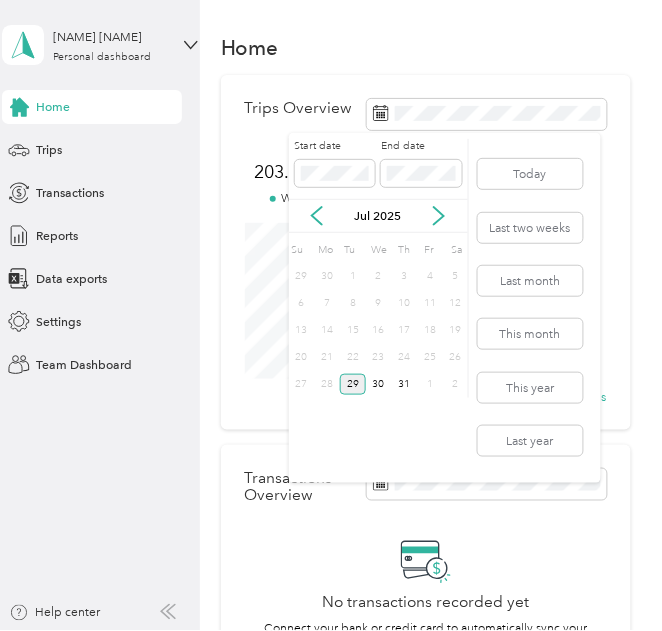 click on "29" at bounding box center [353, 384] 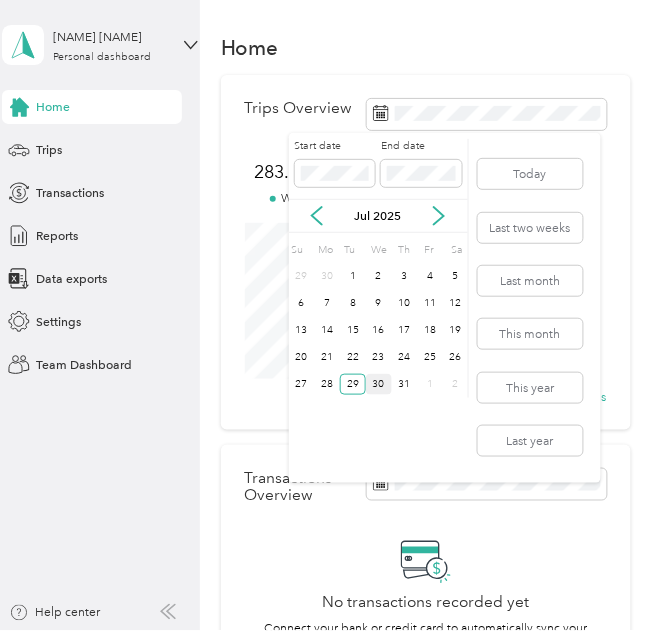 click on "30" at bounding box center (379, 384) 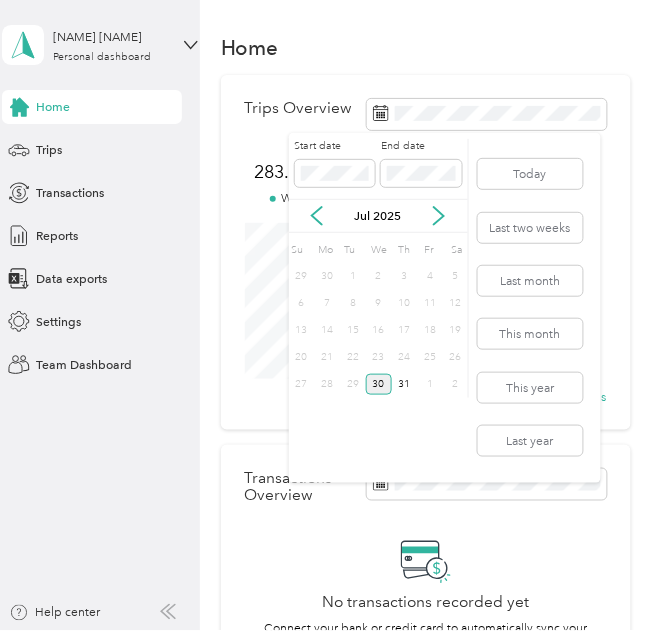 click on "30" at bounding box center [379, 384] 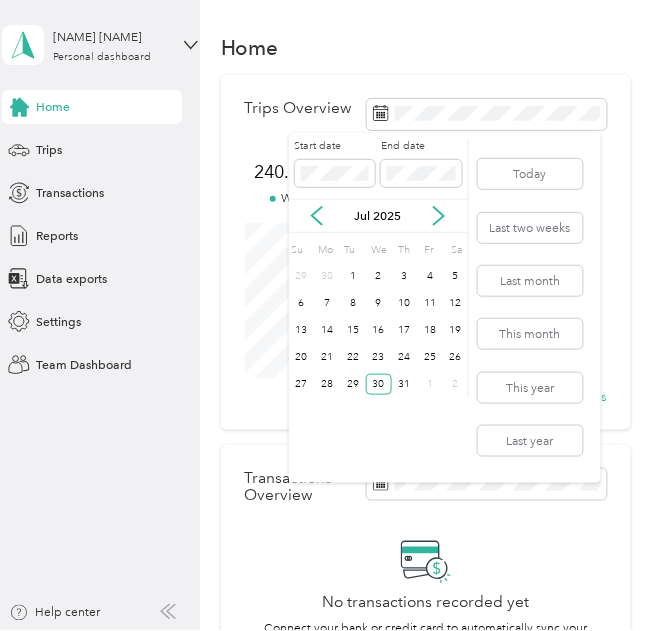 click on "31" at bounding box center [405, 384] 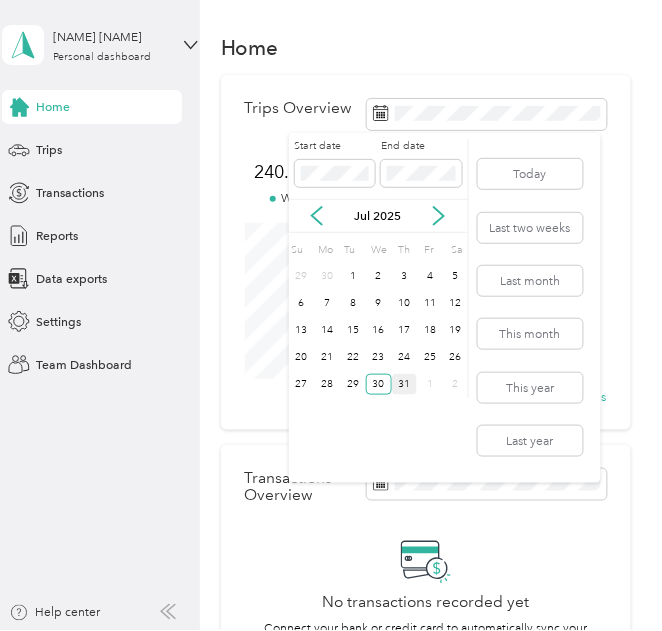 click on "31" at bounding box center (405, 384) 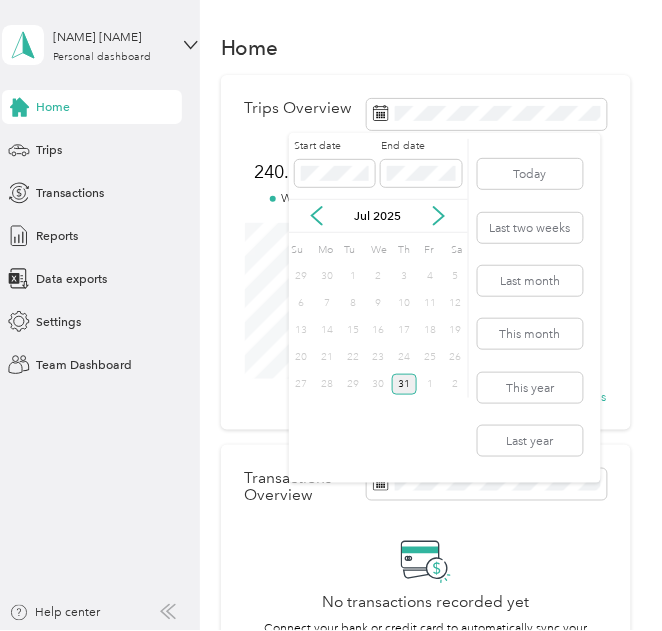 click on "31" at bounding box center (405, 384) 